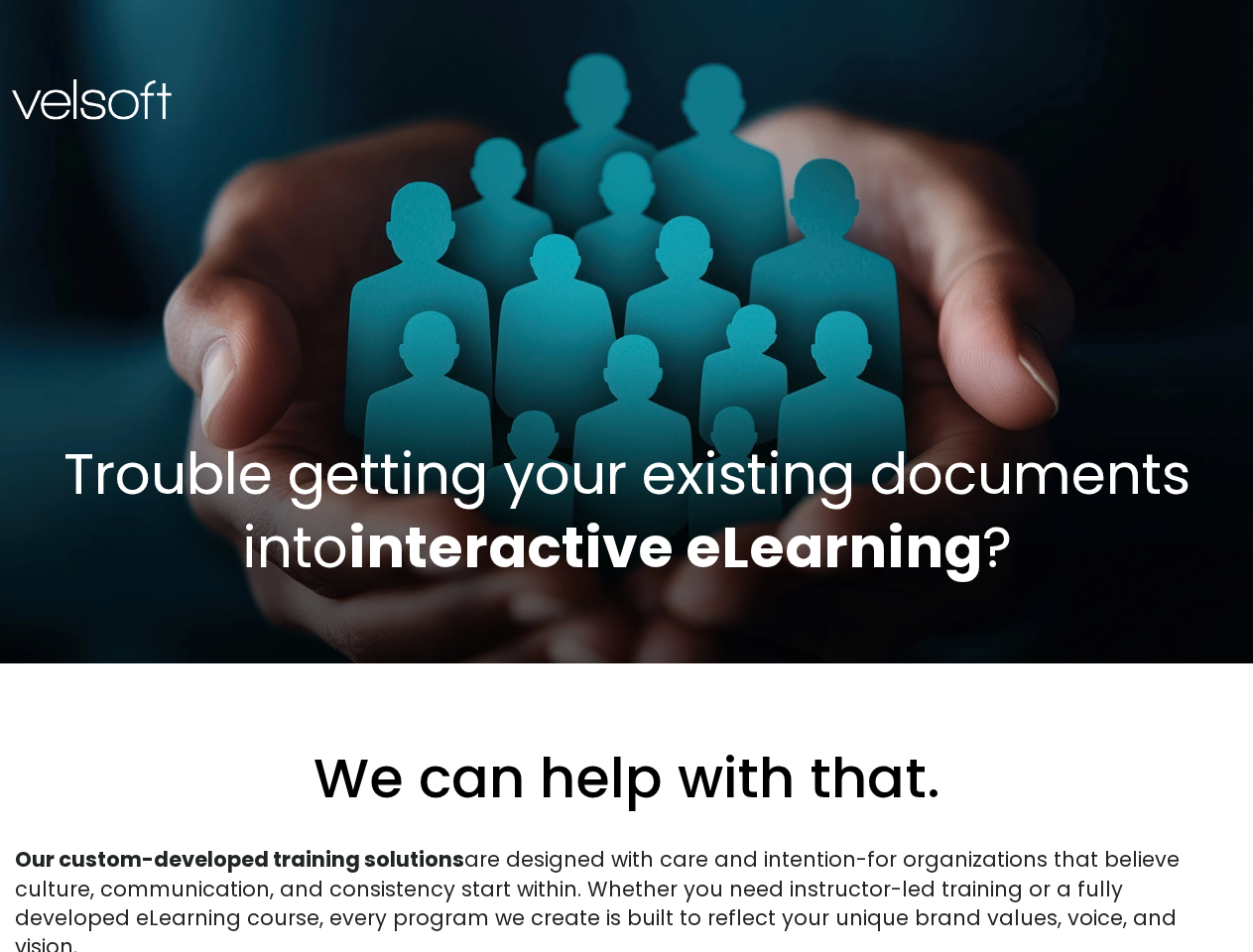 scroll, scrollTop: 0, scrollLeft: 0, axis: both 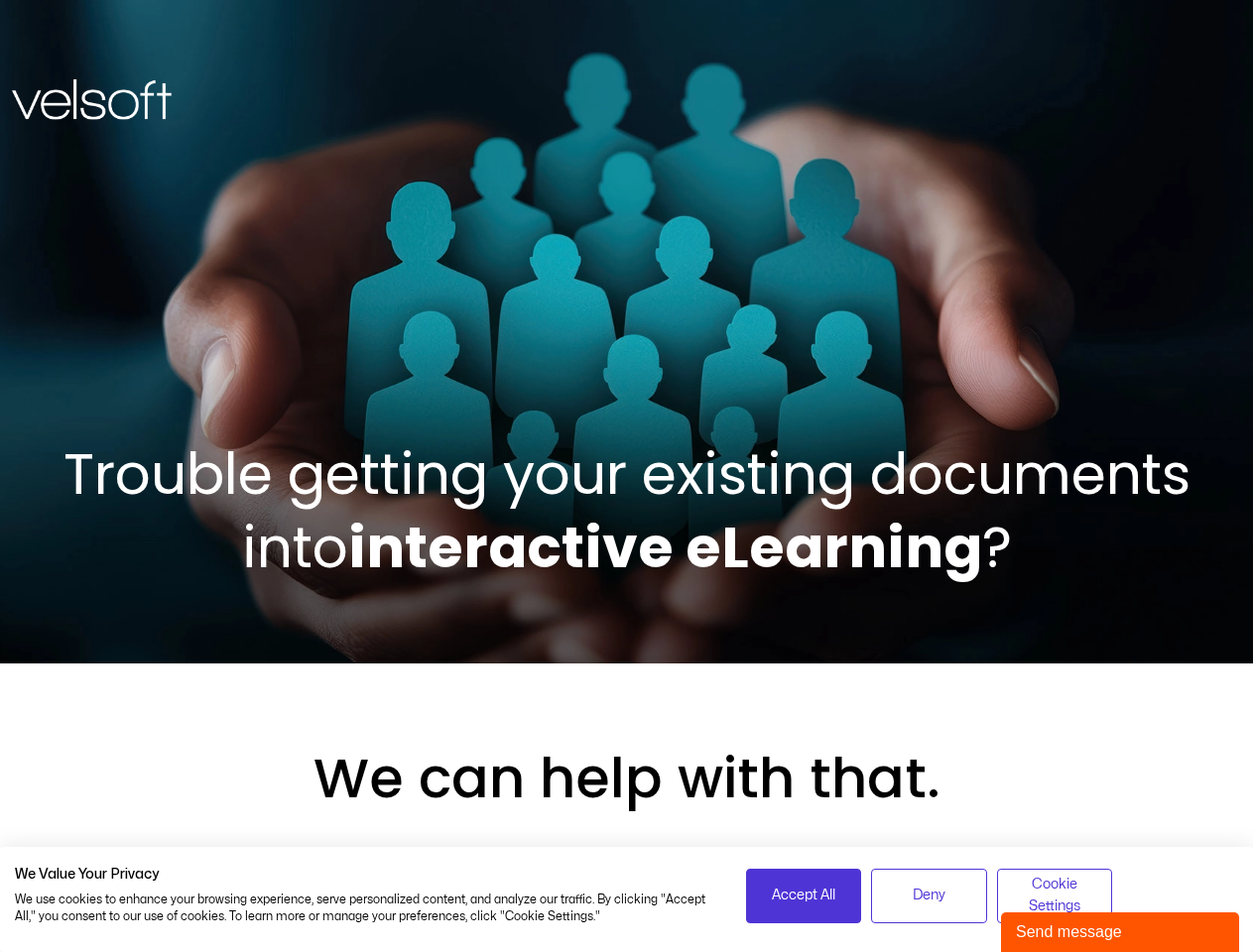 click on "Trouble getting your existing documents  into  interactive eLearning ?" at bounding box center [627, 511] 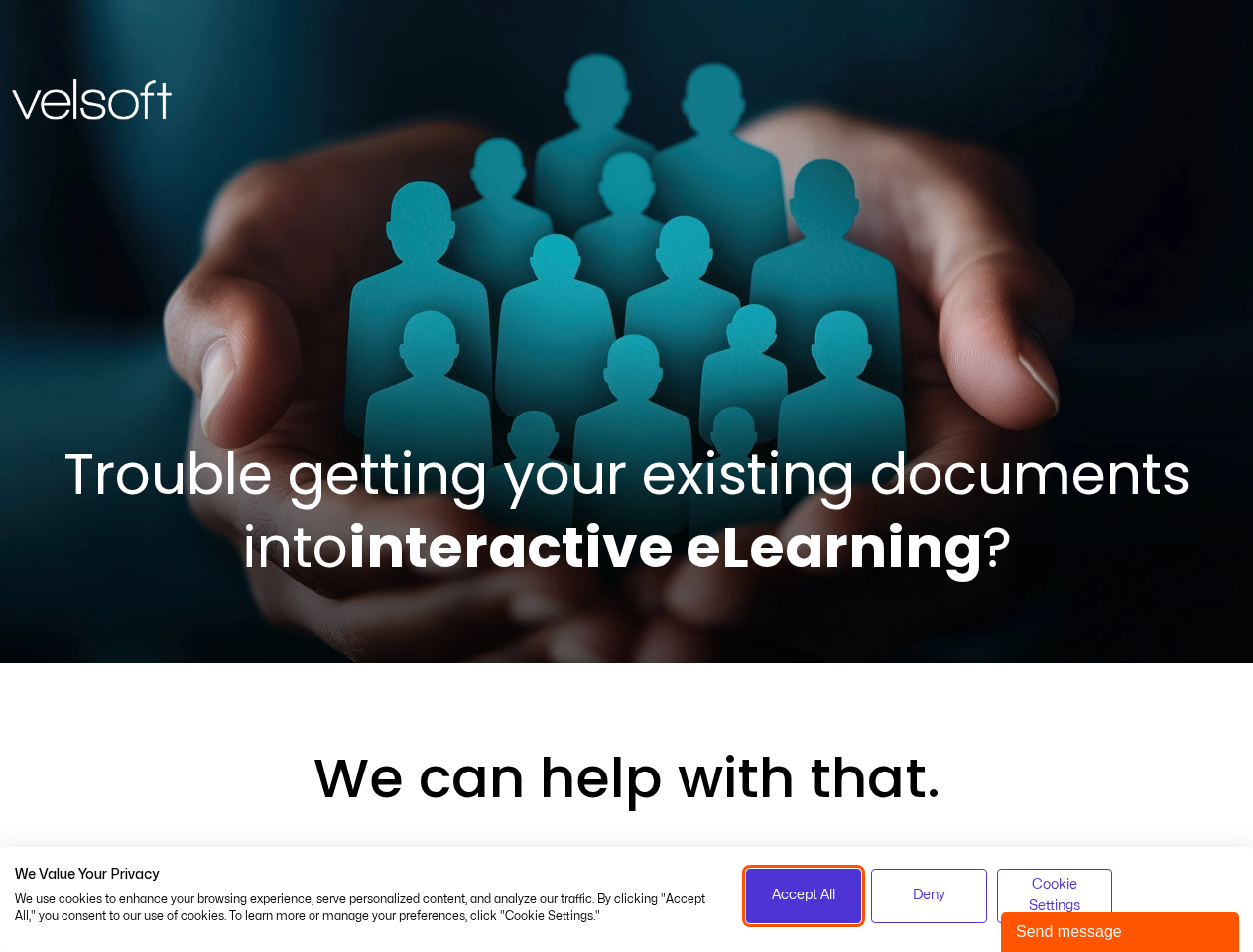click on "Accept All" at bounding box center [804, 895] 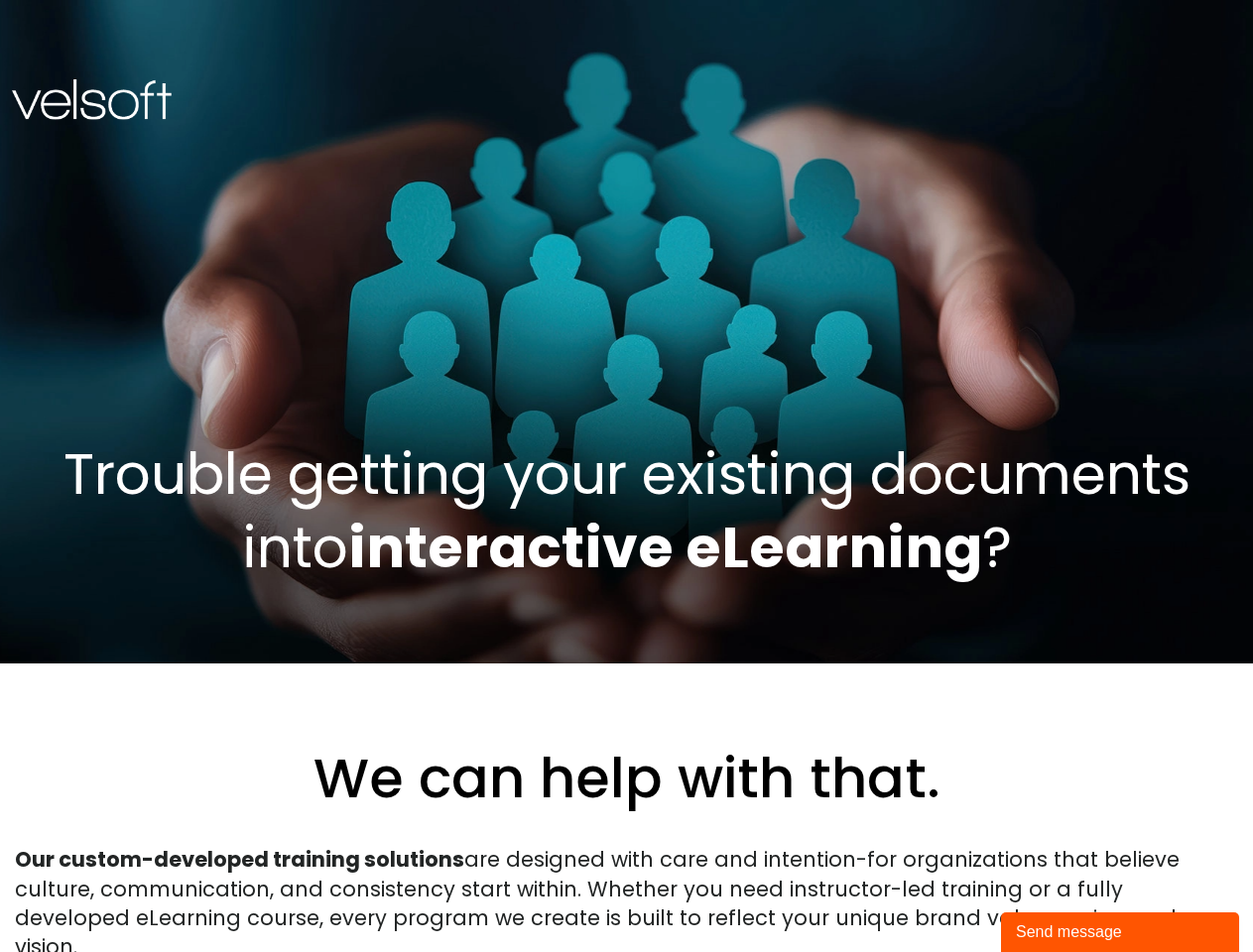 click on "Our custom-developed training solutions  are designed with care and intention-for organizations that believe culture, communication, and consistency start within. Whether you need instructor-led training or a fully developed eLearning course, every program we create is built to reflect your unique brand values, voice, and vision." at bounding box center (626, 903) 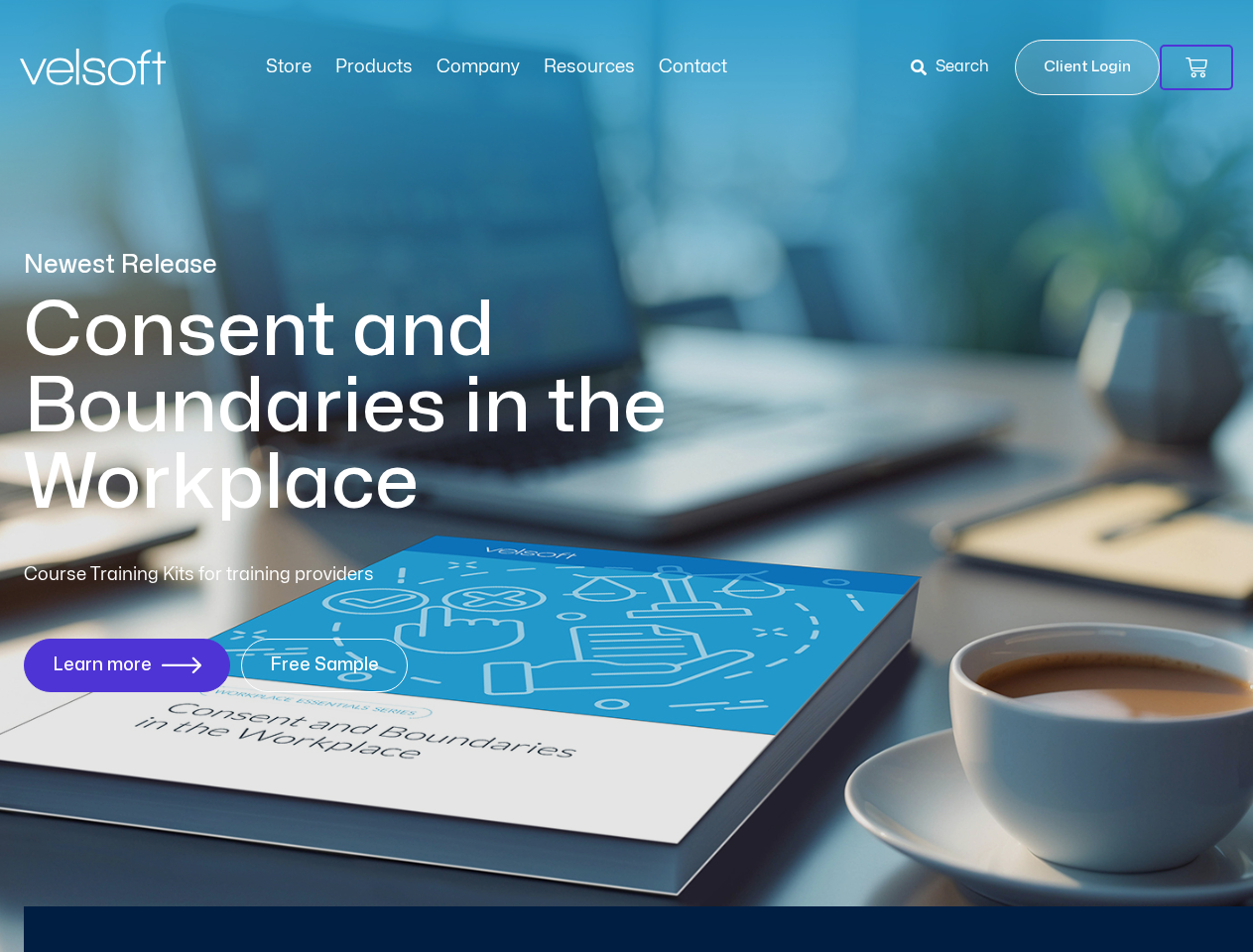 scroll, scrollTop: 0, scrollLeft: 0, axis: both 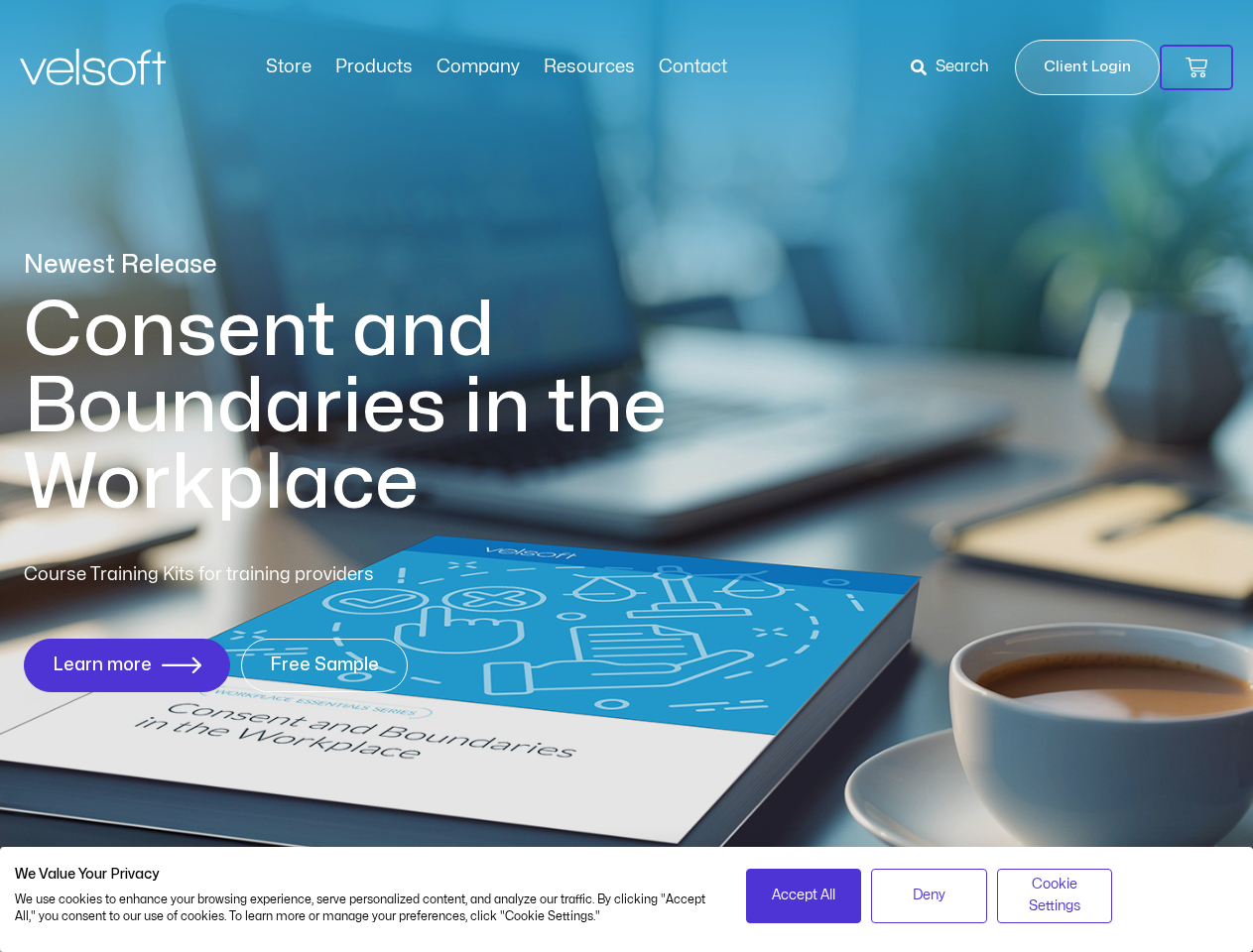 click on "Consent and Boundaries in the Workplace" at bounding box center (386, 407) 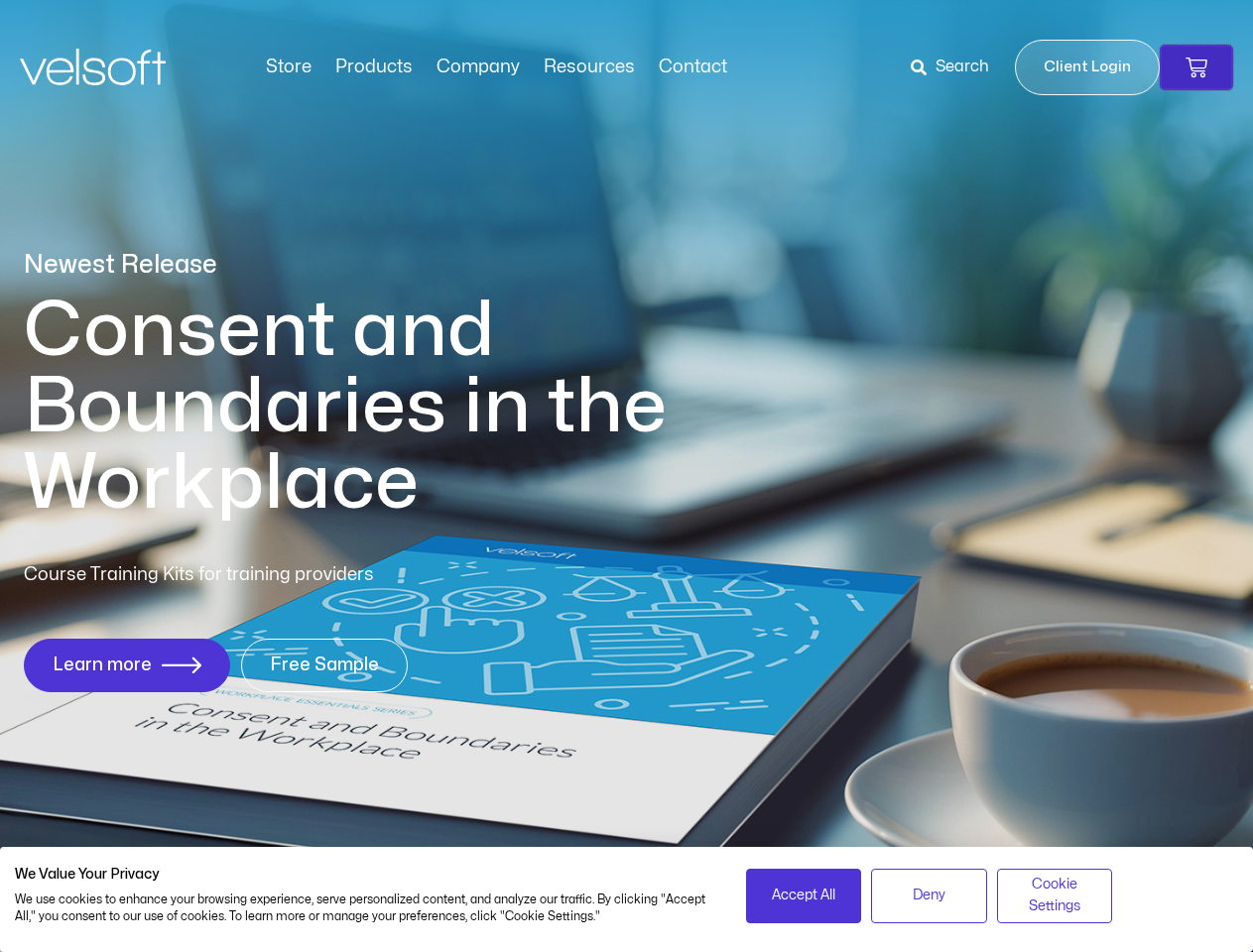 click at bounding box center [1196, 67] 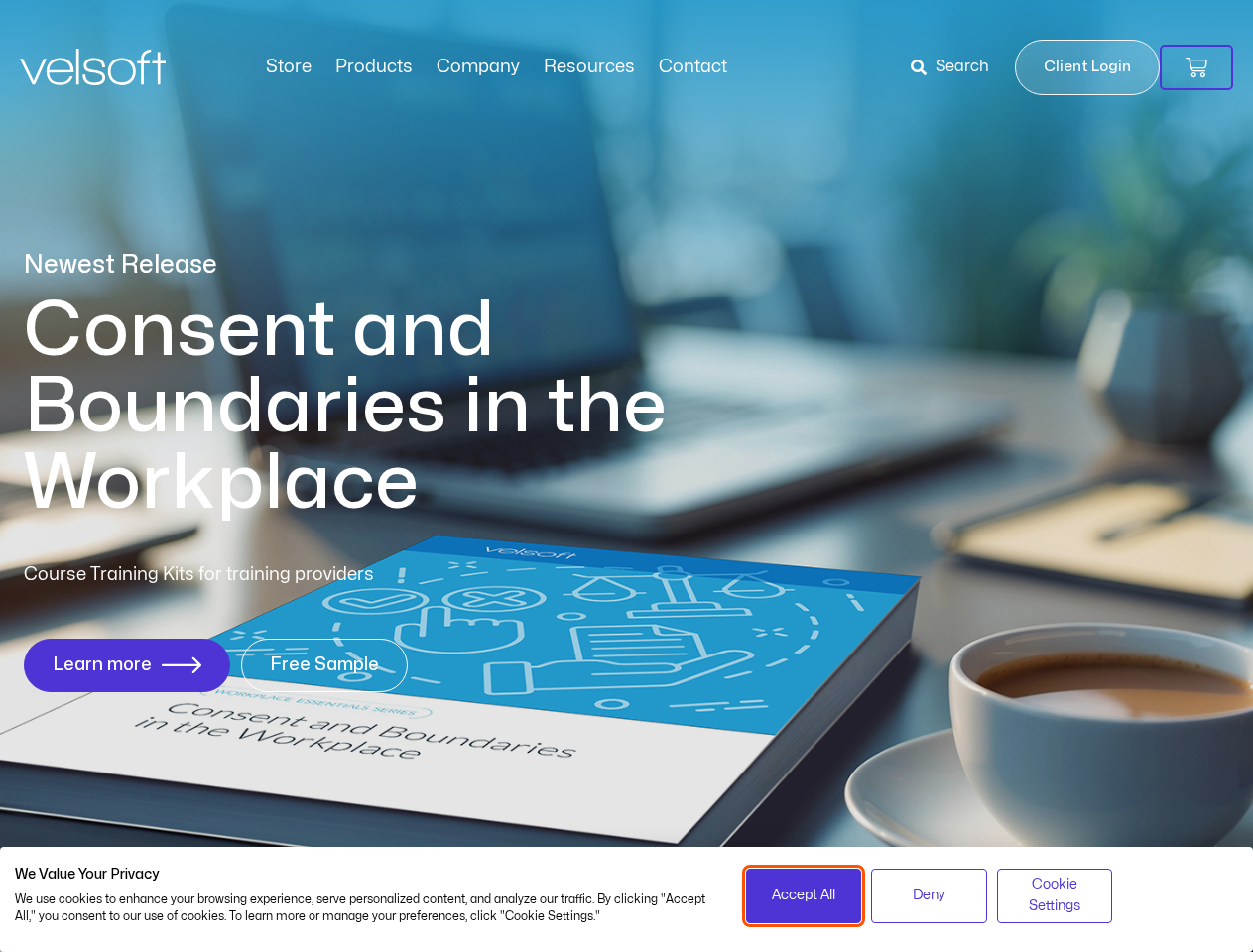 click on "Accept All" at bounding box center [804, 895] 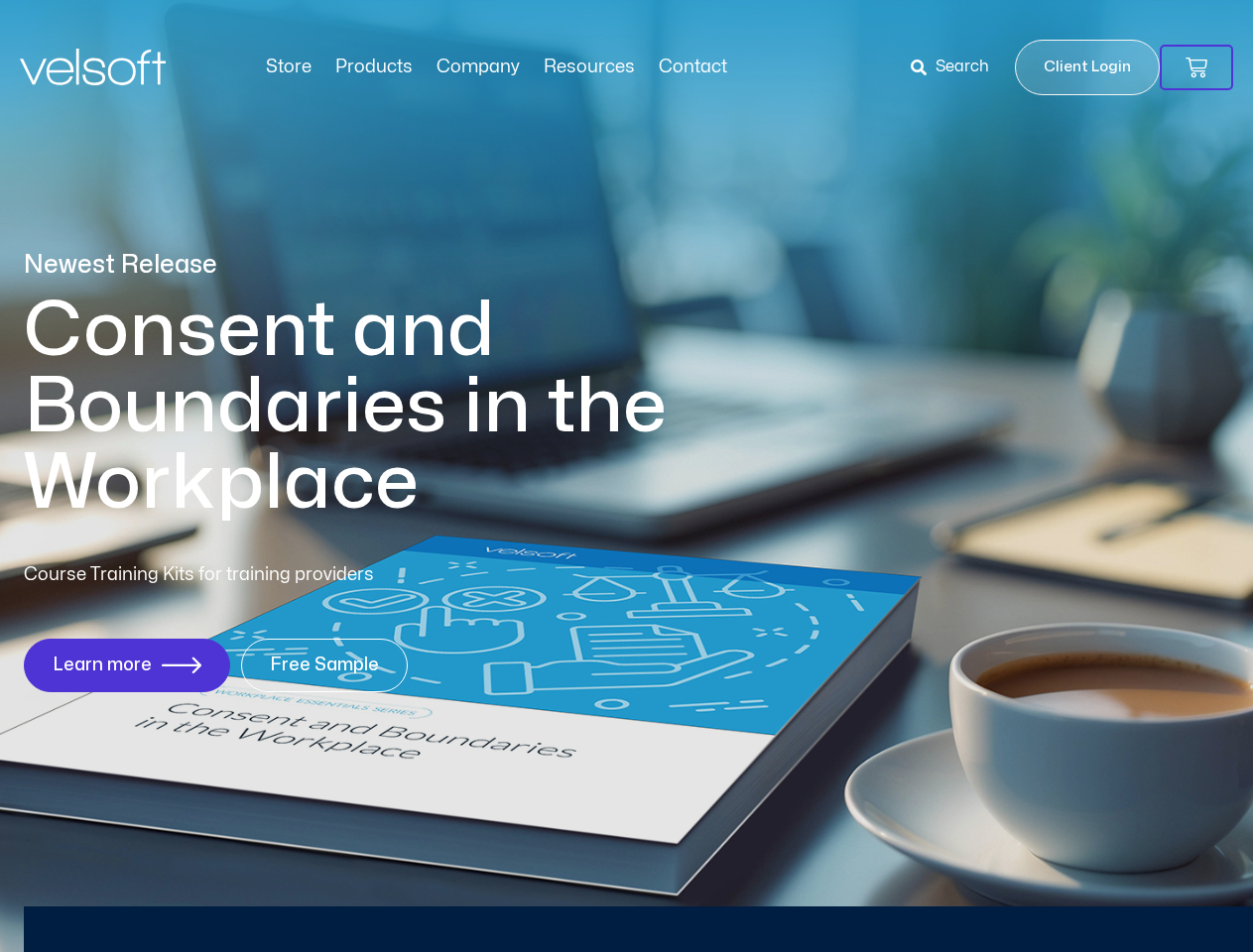 click on "Newest Release
Consent and Boundaries in the Workplace
Course Training Kits for training providers
Learn more
Free Sample" at bounding box center [626, 481] 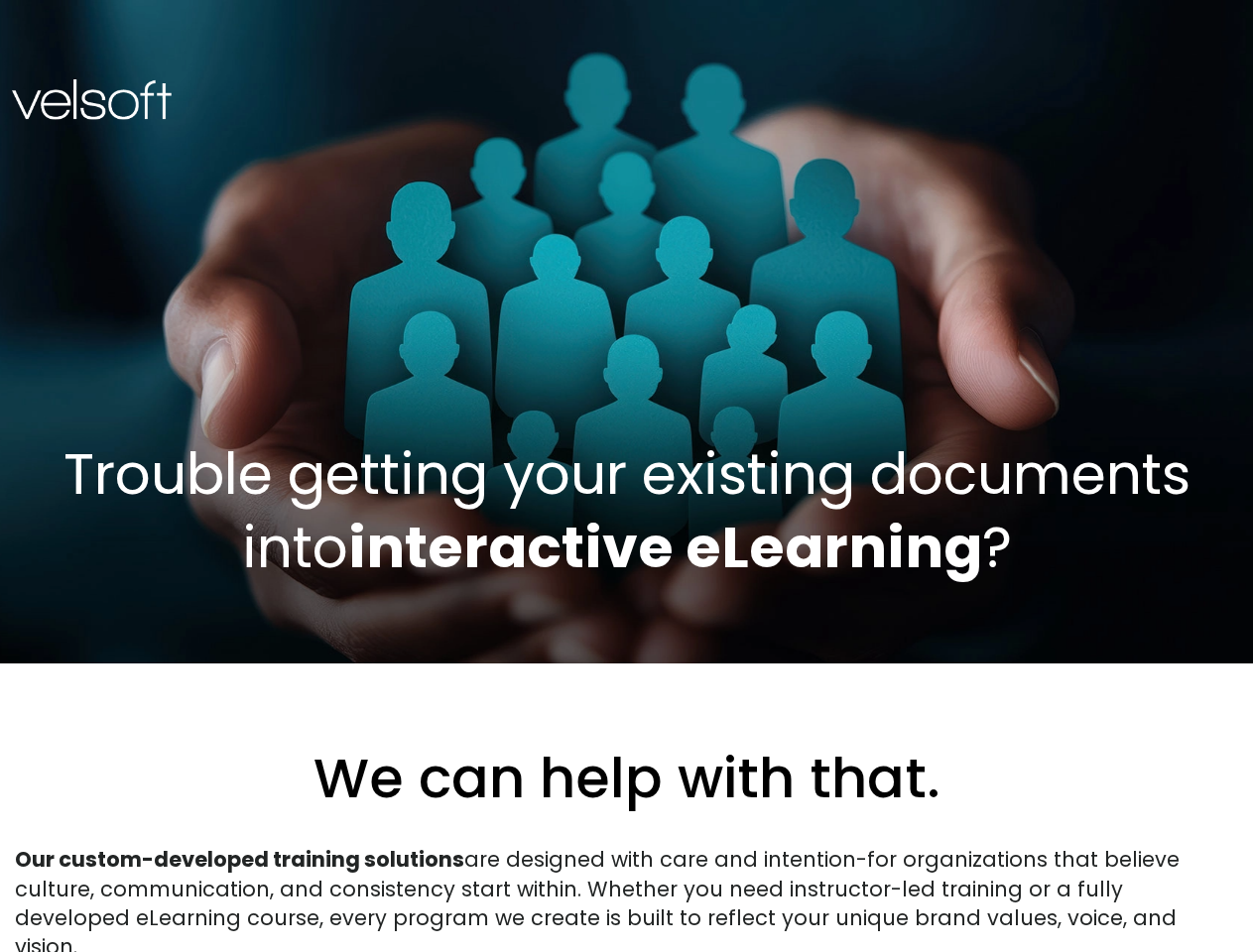 scroll, scrollTop: 0, scrollLeft: 0, axis: both 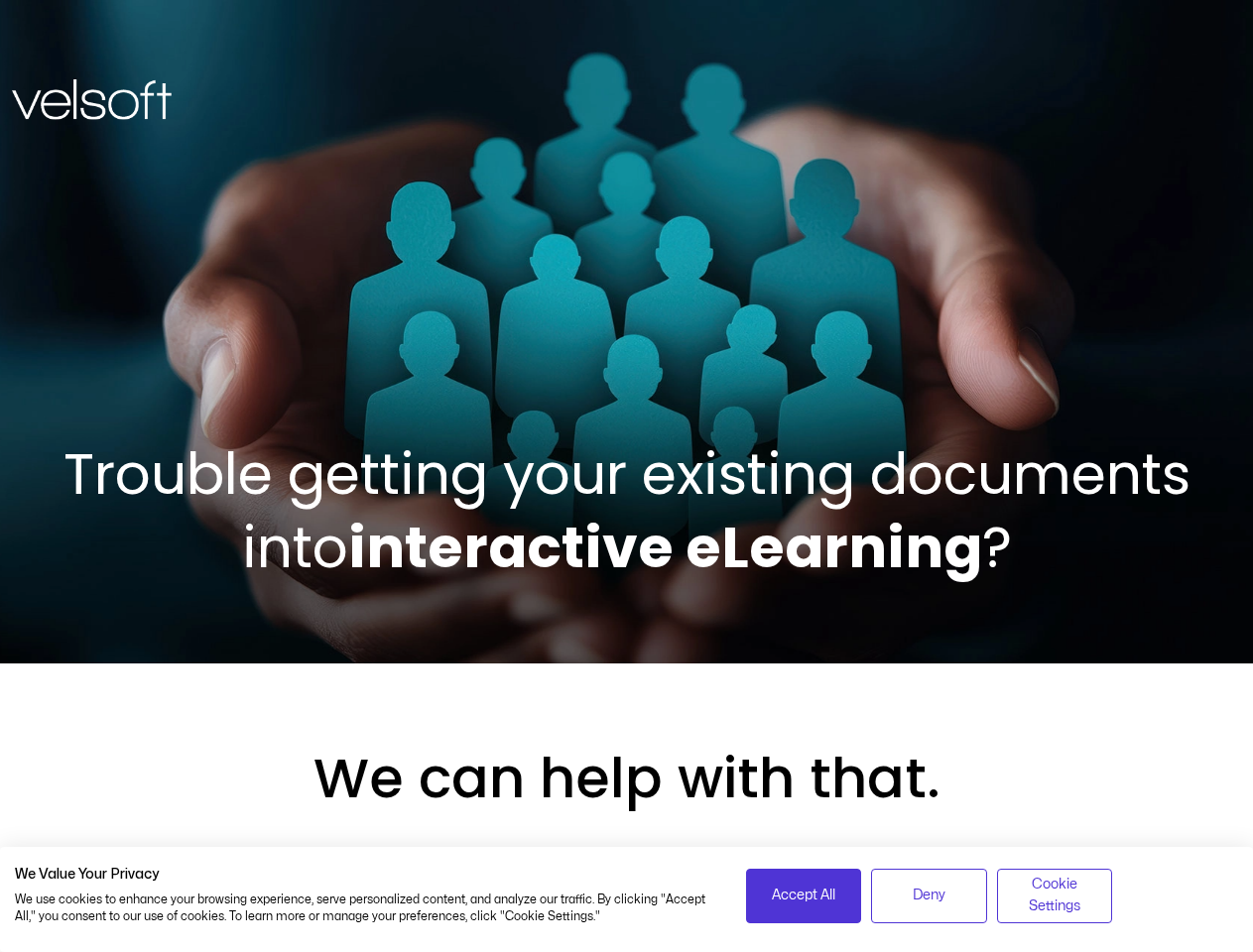 click on "Trouble getting your existing documents  into  interactive eLearning ?" at bounding box center (627, 511) 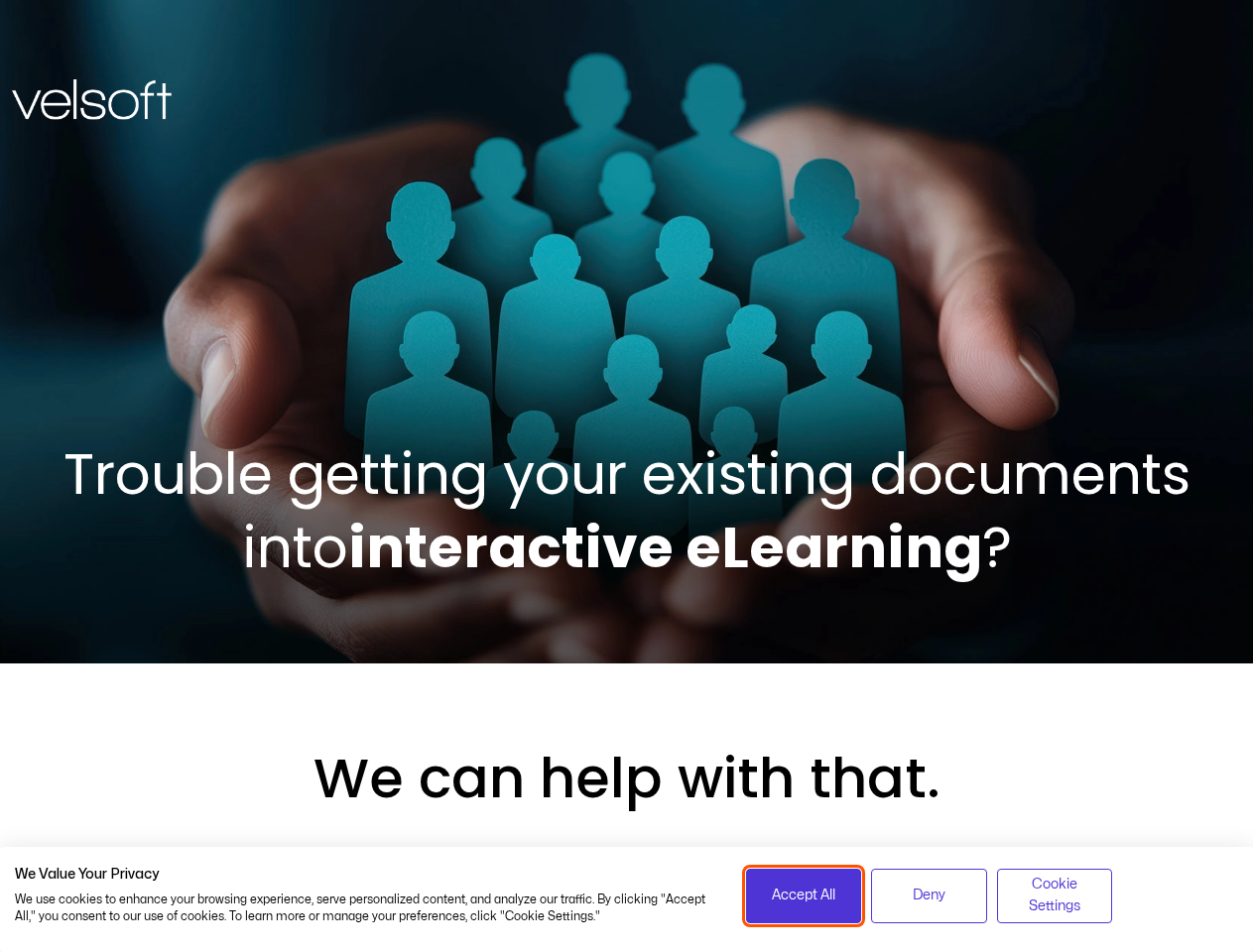 click on "Accept All" at bounding box center [804, 895] 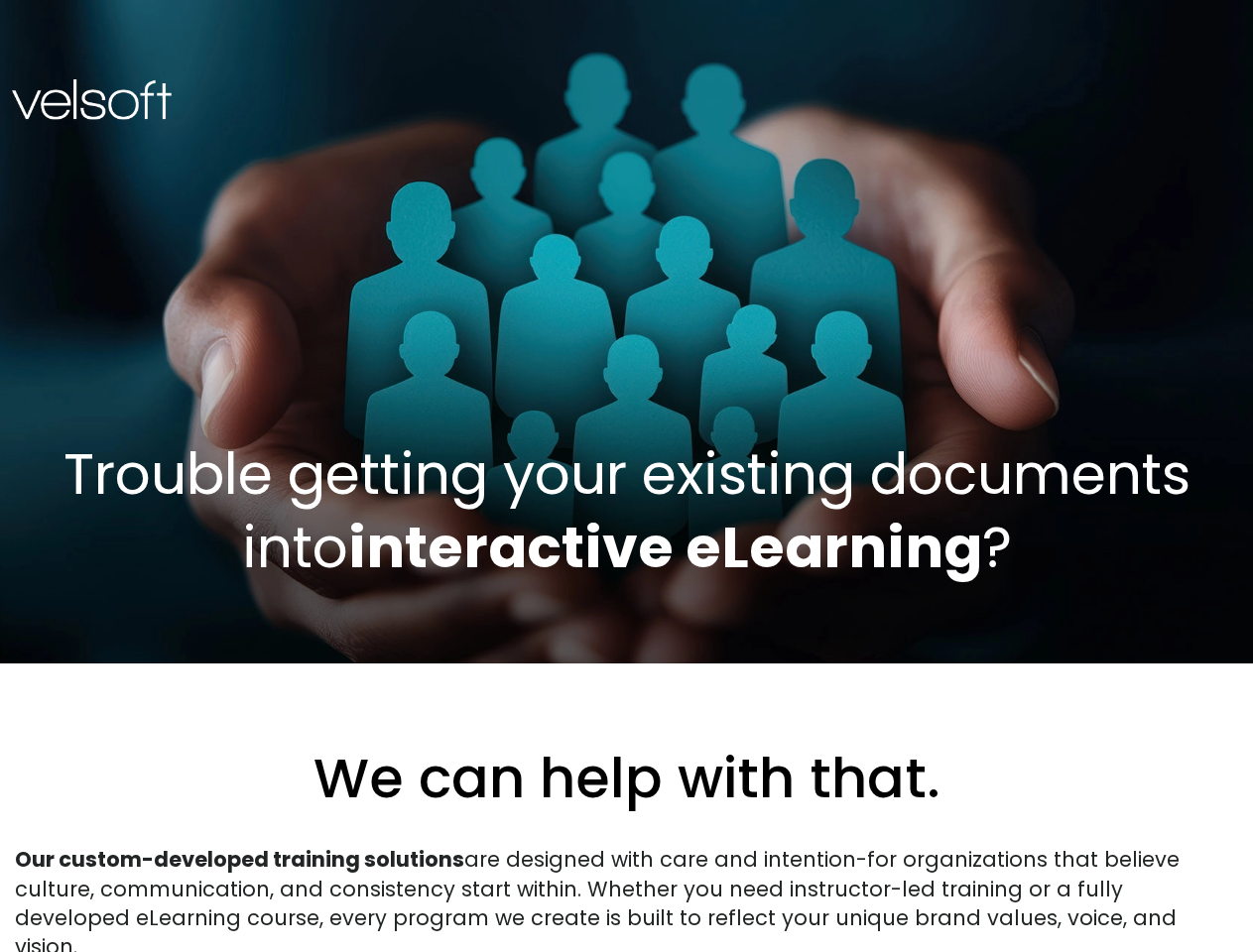 click on "Our custom-developed training solutions  are designed with care and intention-for organizations that believe culture, communication, and consistency start within. Whether you need instructor-led training or a fully developed eLearning course, every program we create is built to reflect your unique brand values, voice, and vision." at bounding box center [626, 903] 